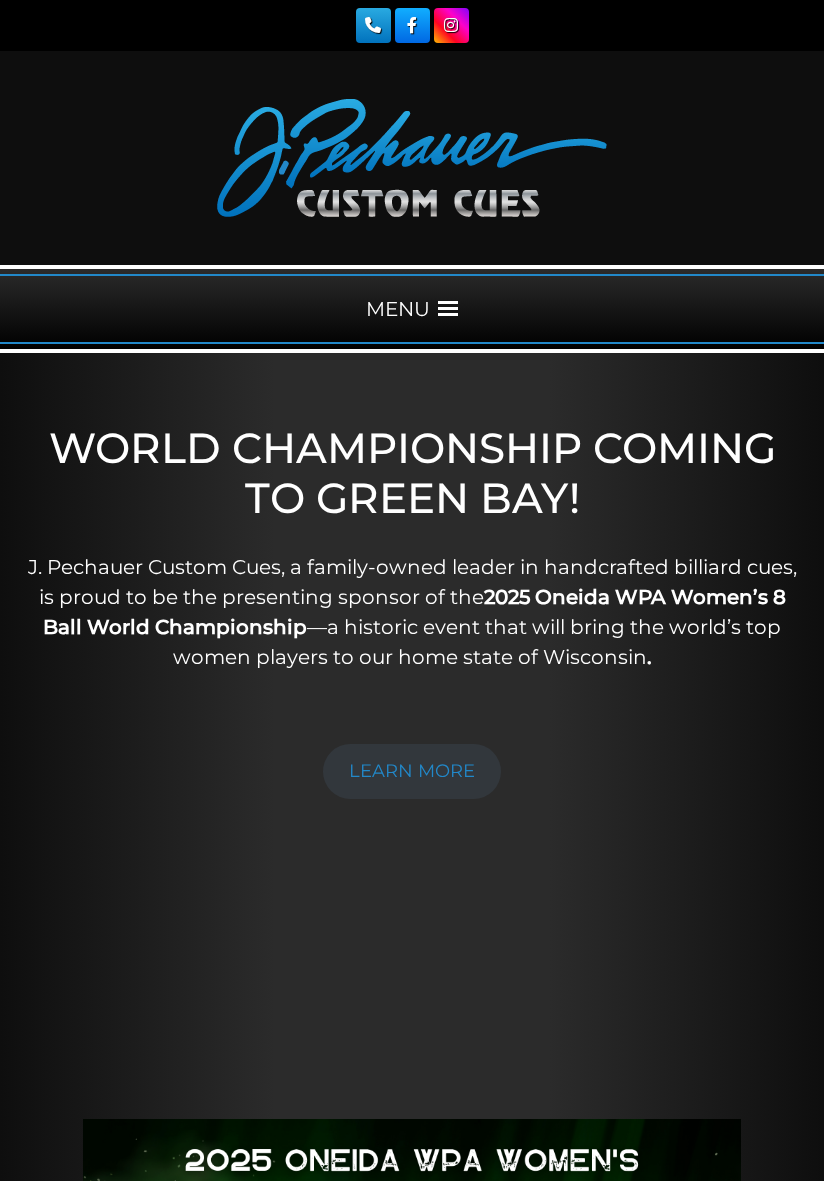 scroll, scrollTop: 0, scrollLeft: 0, axis: both 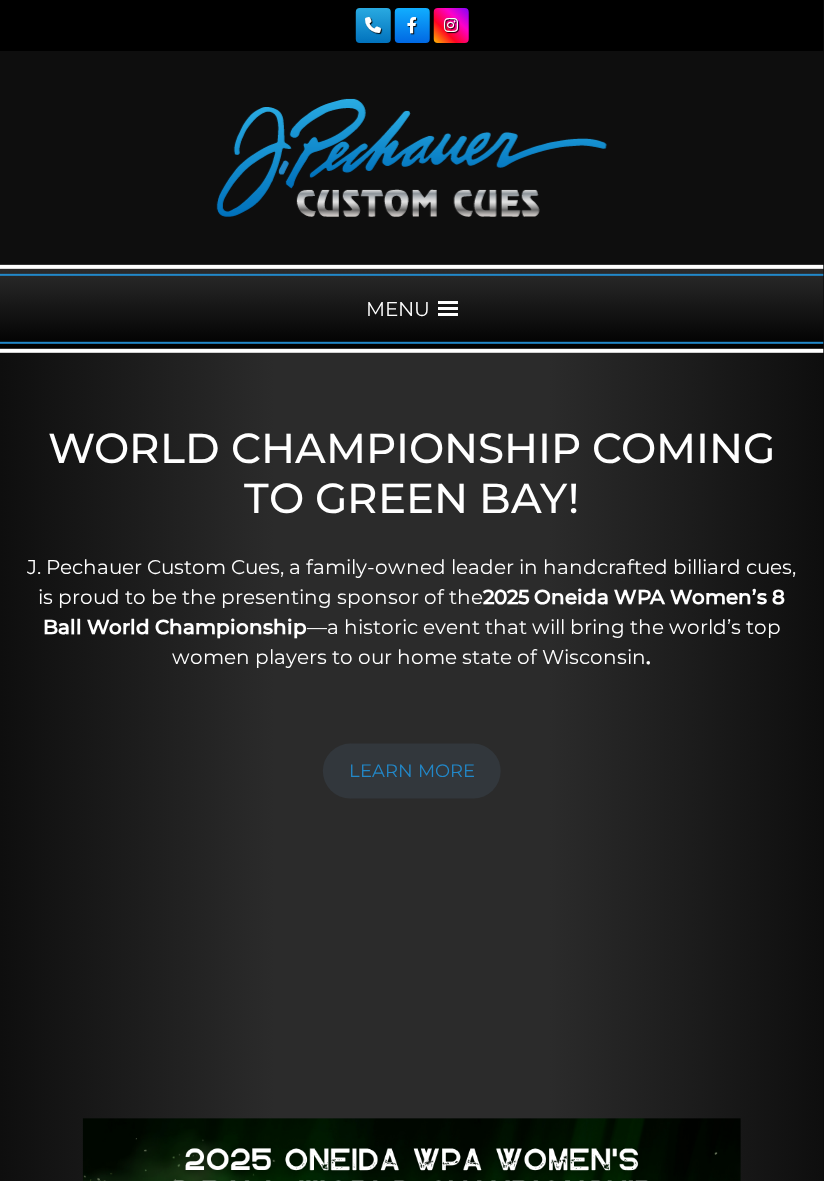 click on "MENU" at bounding box center (412, 309) 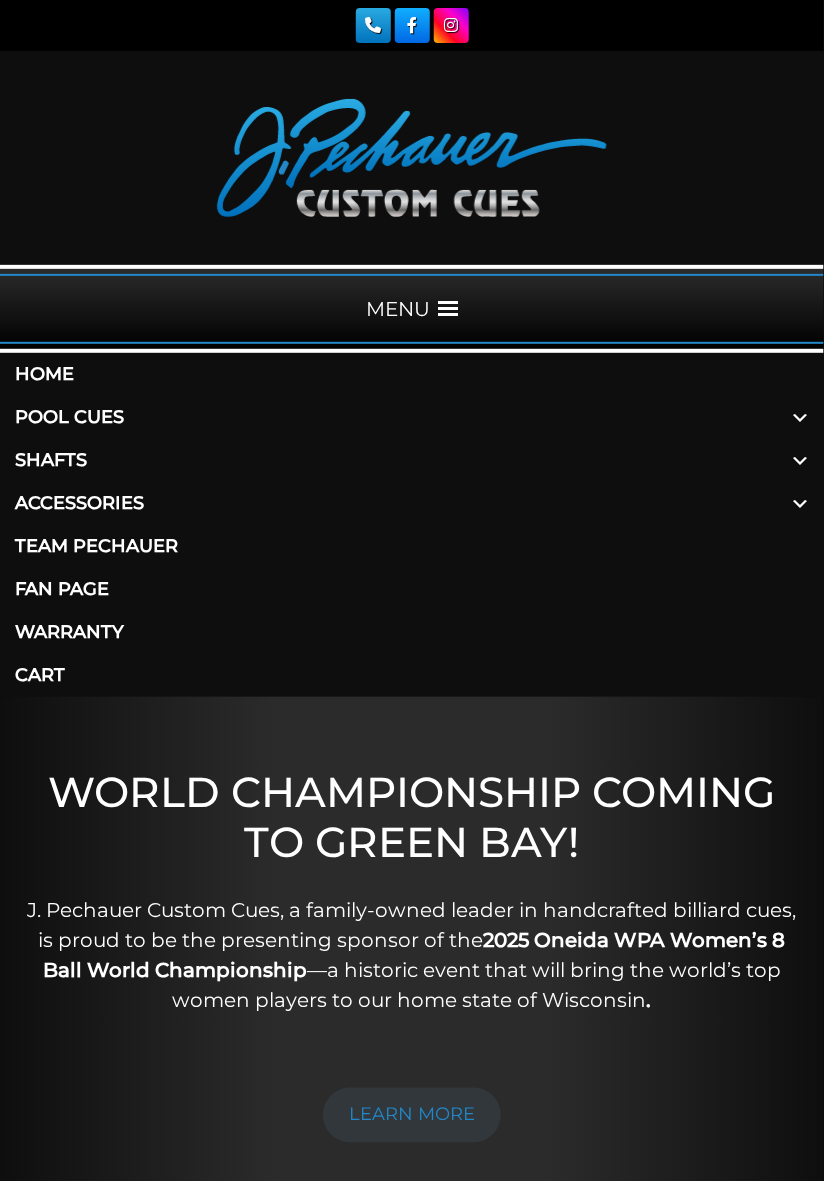 click on "Pool Cues" at bounding box center (412, 417) 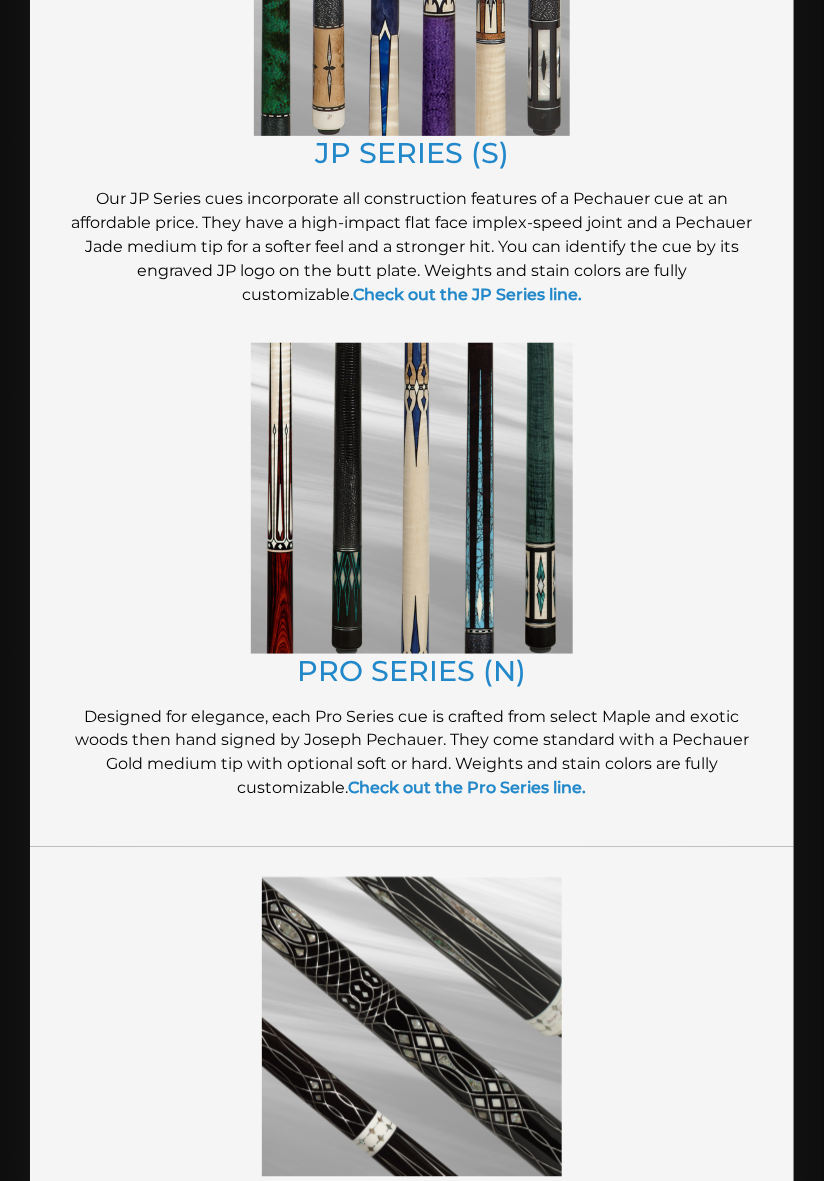 scroll, scrollTop: 1899, scrollLeft: 0, axis: vertical 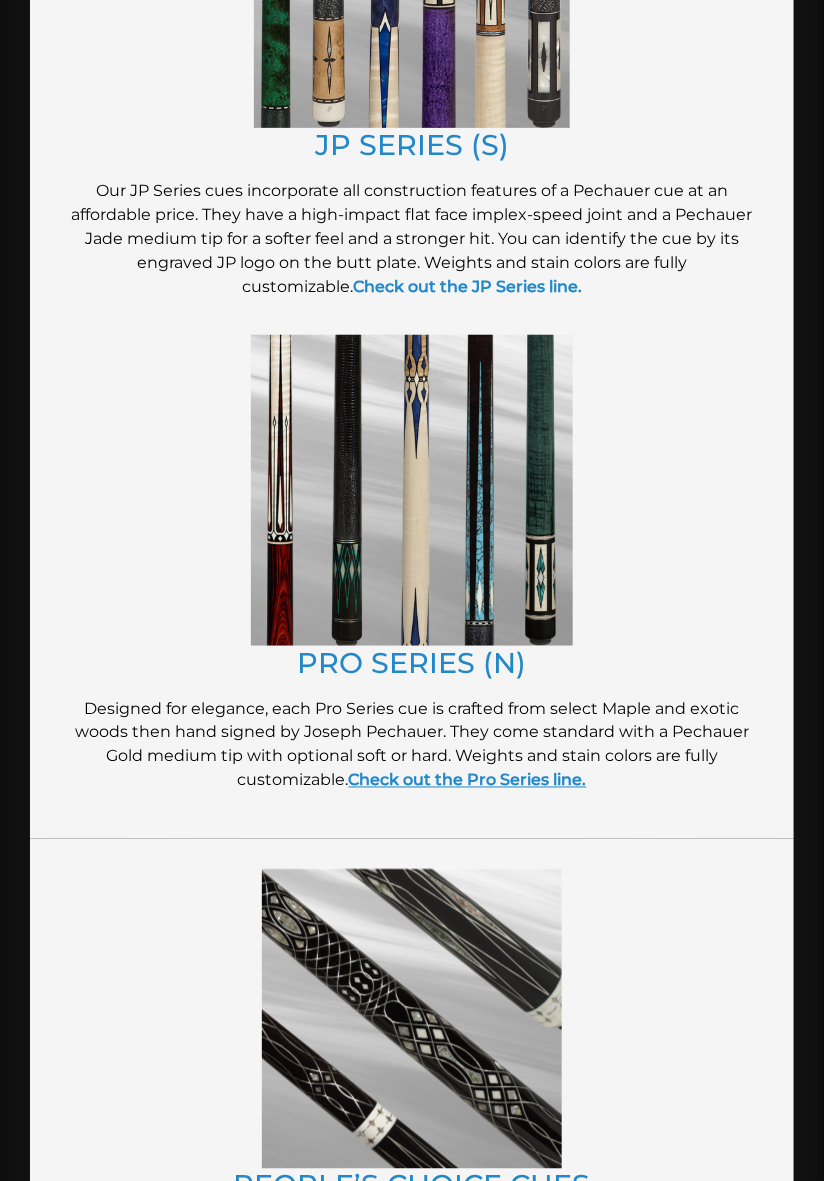 click on "Check out the Pro Series line." at bounding box center [468, 780] 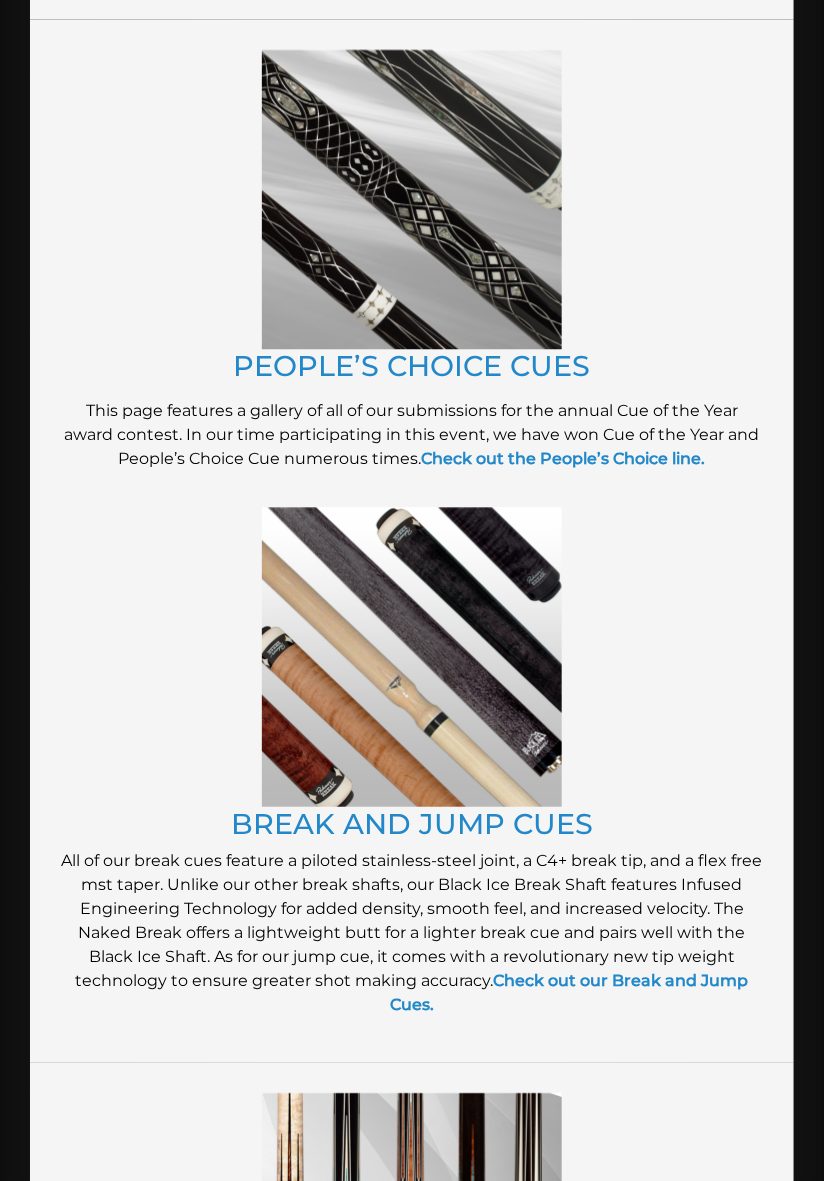 scroll, scrollTop: 2721, scrollLeft: 0, axis: vertical 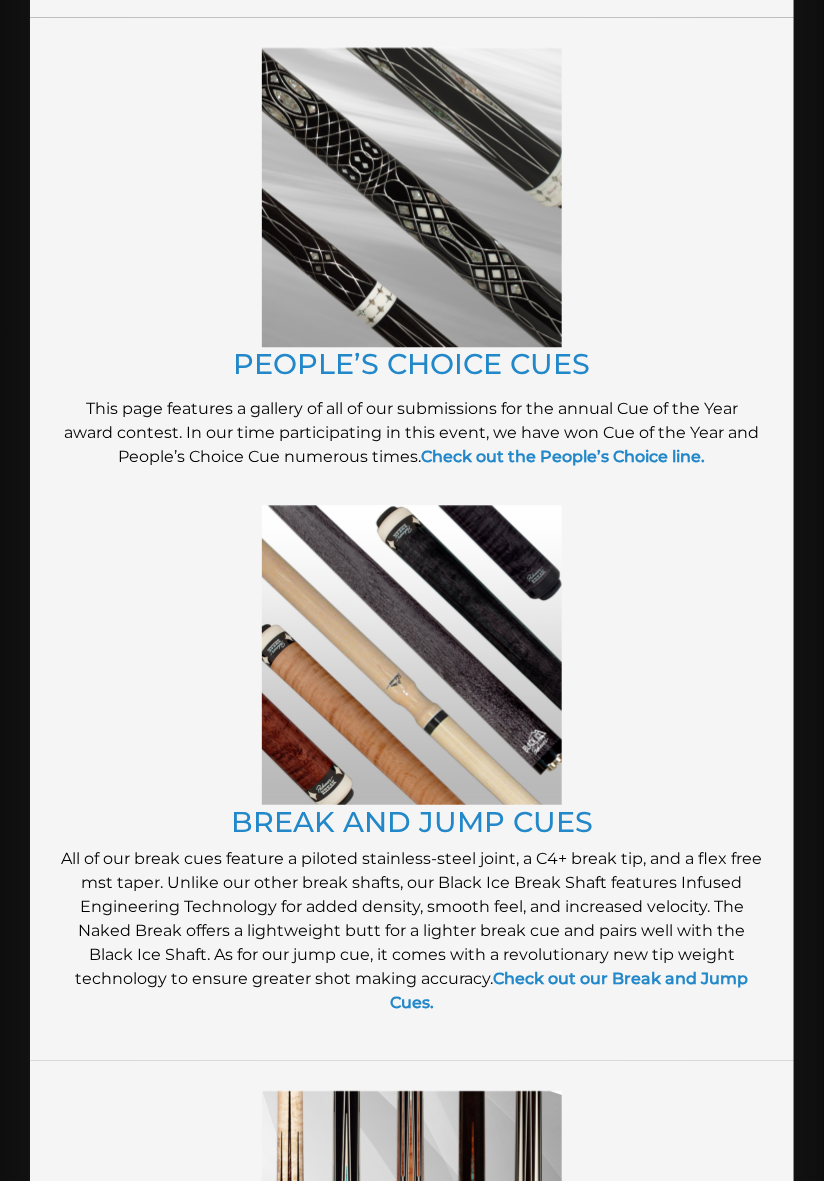 click on "Pool Cues
All of our billiard cues begin with a commitment to total quality control, starting with the selection of clear hard-rock curly/bird’s eye maple or exotic wood logs. Each pool stick is chosen for its exceptional whiteness and grain. We cut the logs and dry the lumber in our own specialized kiln, and all of our parts and components are made in our own custom shop. These include stainless steel joint screws and collars, brass cue inserts, special Juma ferrules, weight screws, butt plats, and inlays.
CUES FOR A CAUSE
We are proud to partner with different charities to create limited edition pool cues while also giving back to a great cause!  Check out our Wounded Warriors in Action and our Think Pink cues here.
CHAMPION COLLECTION
Check out our Champion Collection here .
JP SERIES (S)
Check out the JP Series line.
PRO SERIES (N)
Check out the Pro Series line.
PEOPLE’S CHOICE CUES
Check out the People’s Choice line." at bounding box center [412, -120] 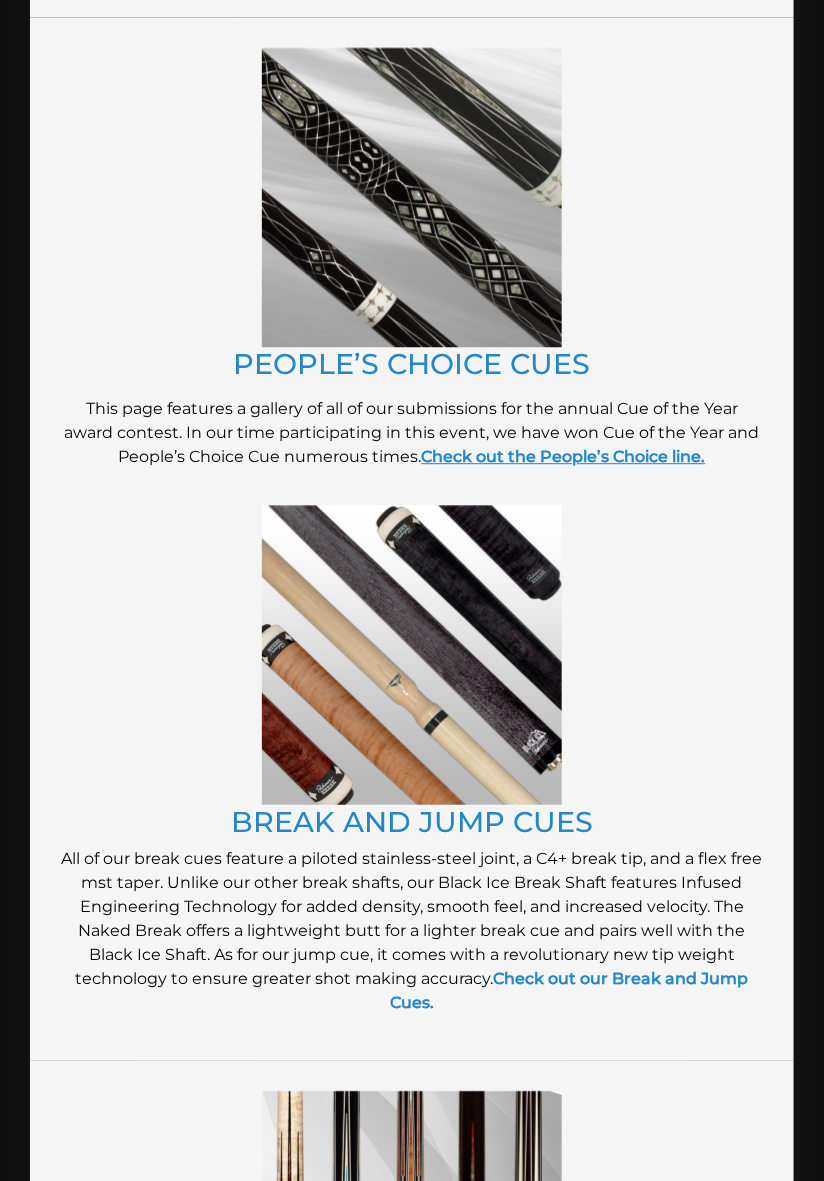 click on "Check out the People’s Choice line." at bounding box center (564, 456) 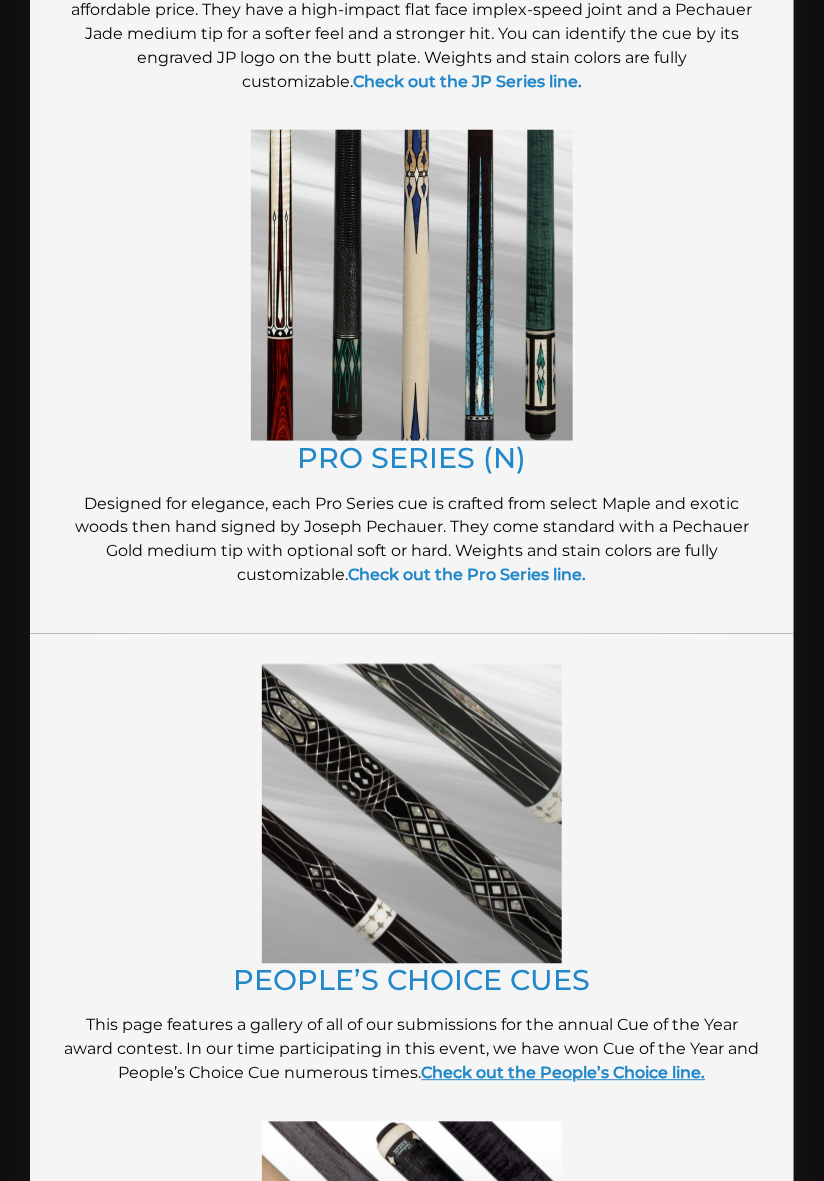 scroll, scrollTop: 2102, scrollLeft: 0, axis: vertical 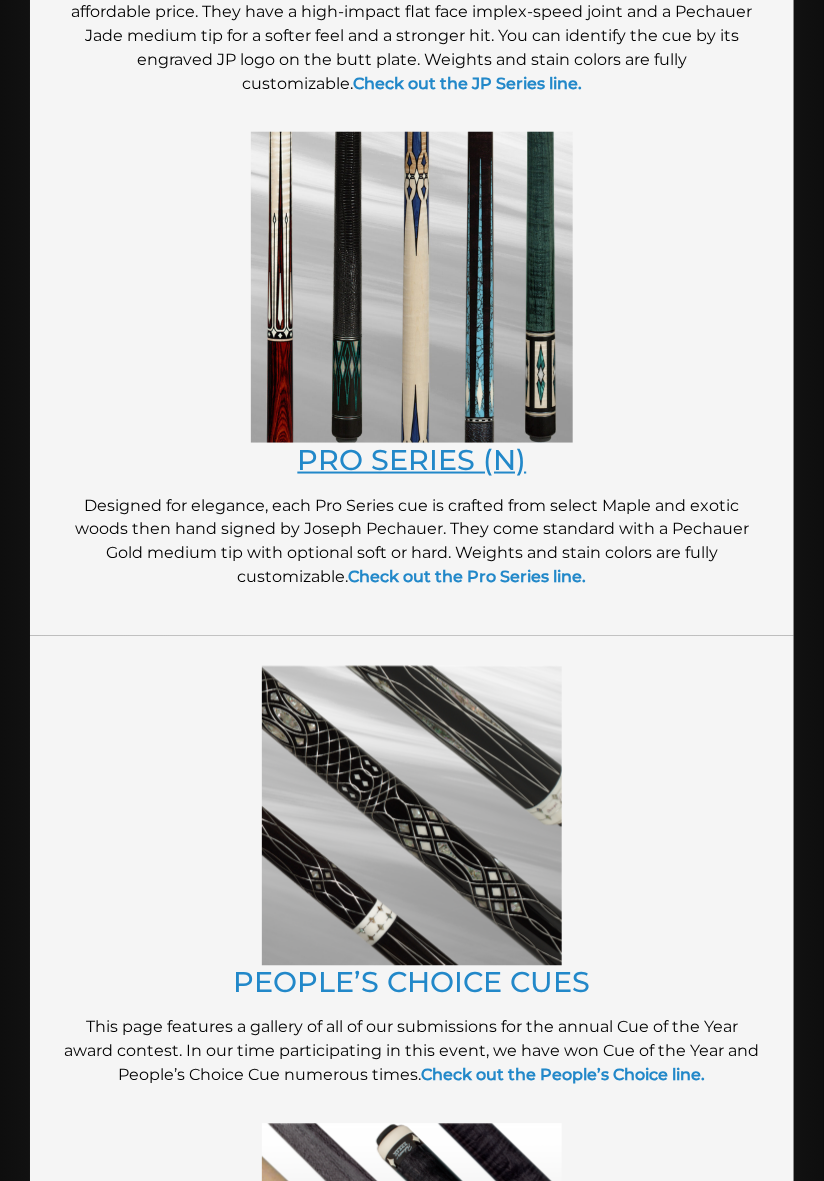 click on "PRO SERIES (N)" at bounding box center [412, 459] 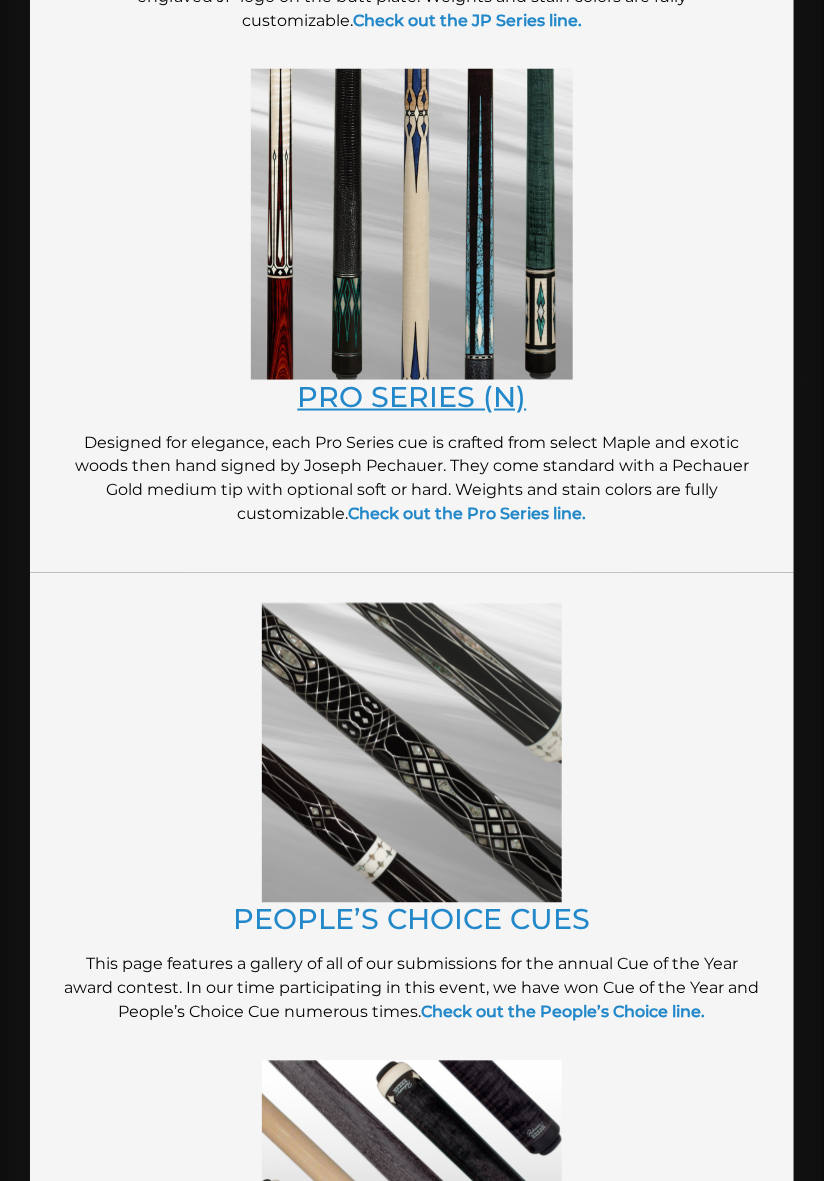 scroll, scrollTop: 2159, scrollLeft: 0, axis: vertical 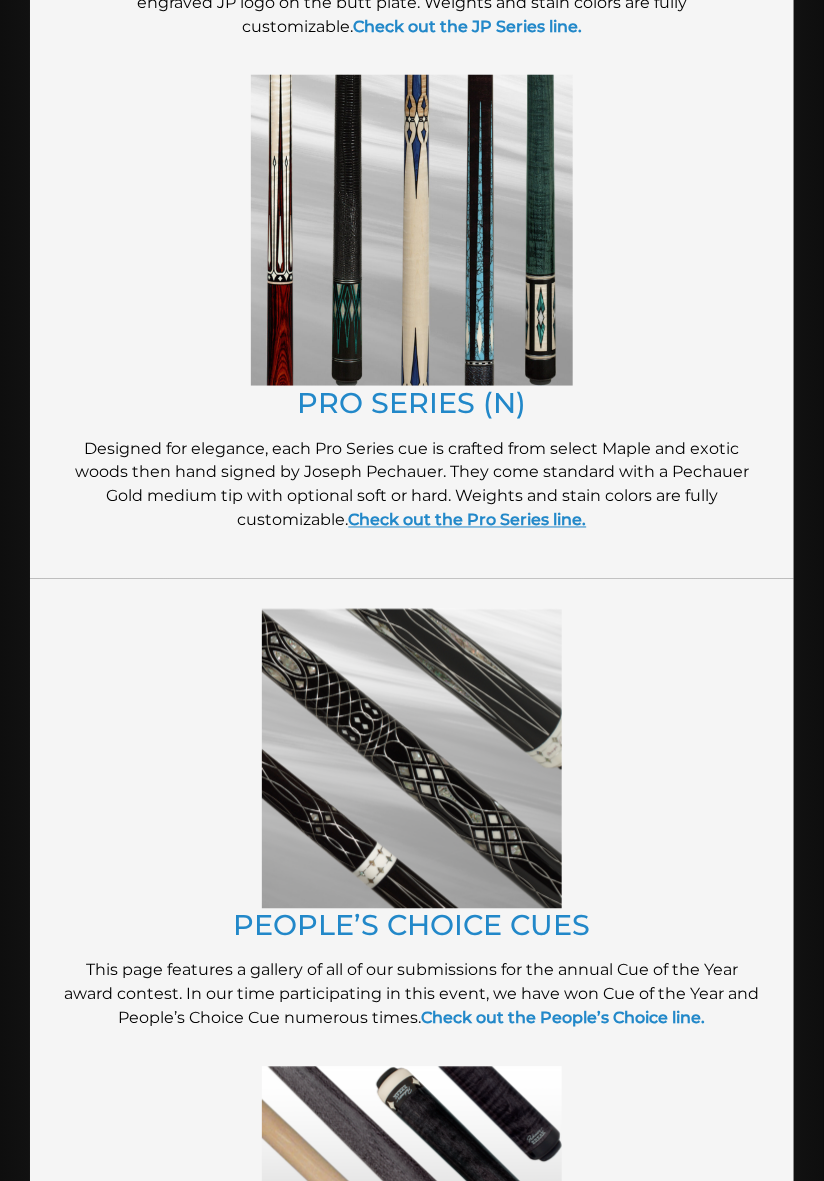 click on "Check out the Pro Series line." at bounding box center (468, 520) 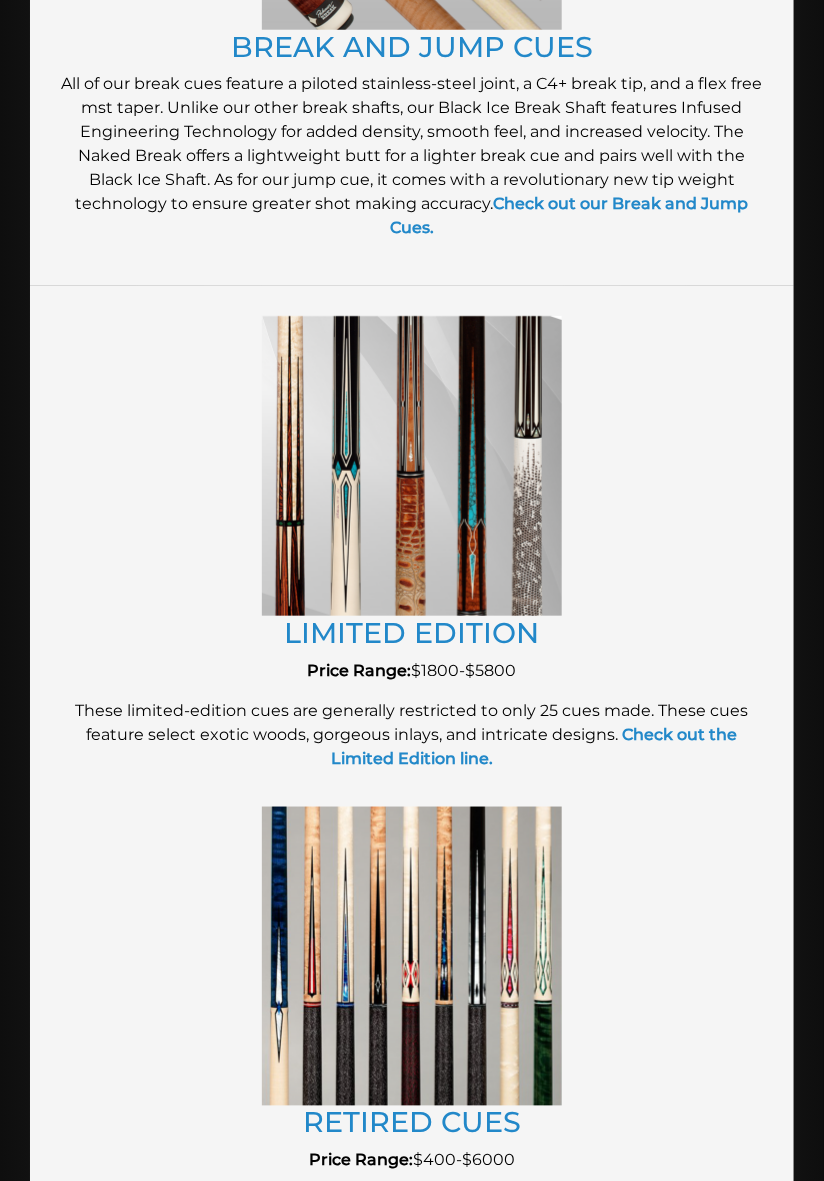 scroll, scrollTop: 3504, scrollLeft: 0, axis: vertical 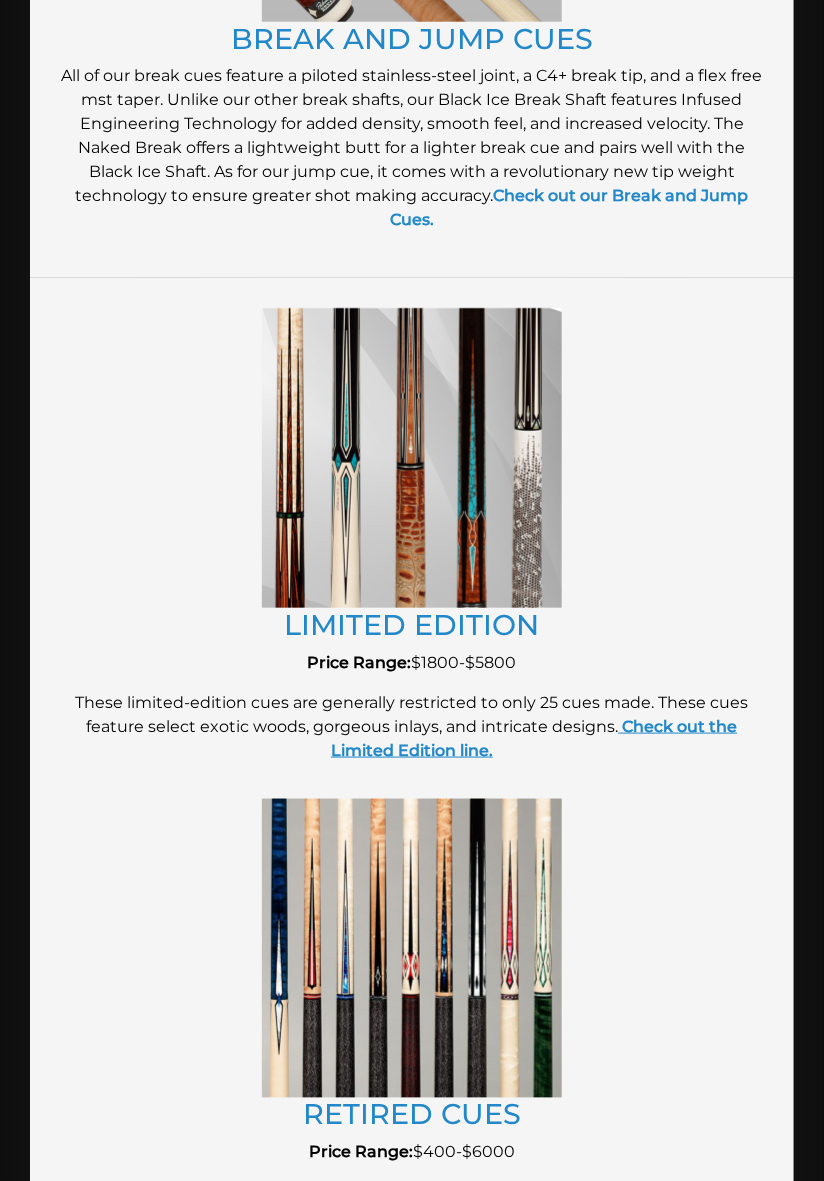 click on "Check out the Limited Edition line." at bounding box center (534, 738) 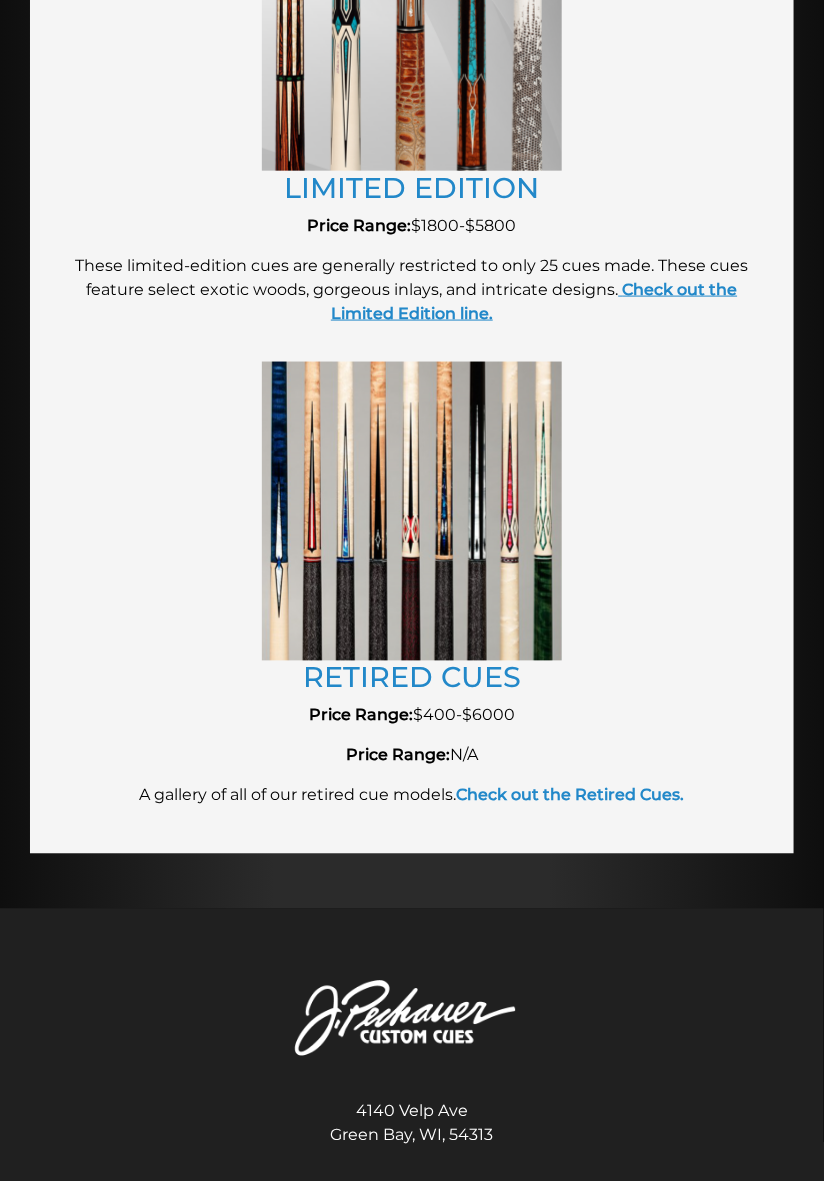 scroll, scrollTop: 3942, scrollLeft: 0, axis: vertical 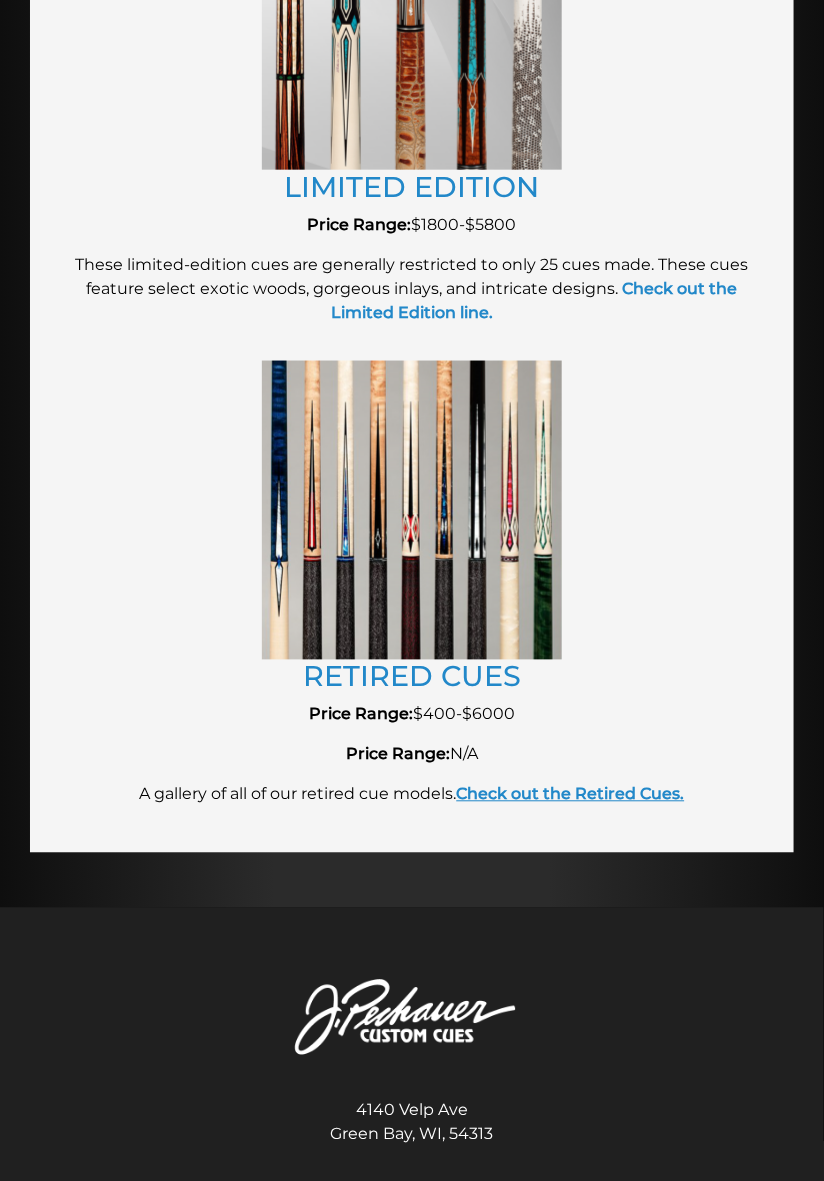 click on "Check out the Retired Cues." at bounding box center (571, 794) 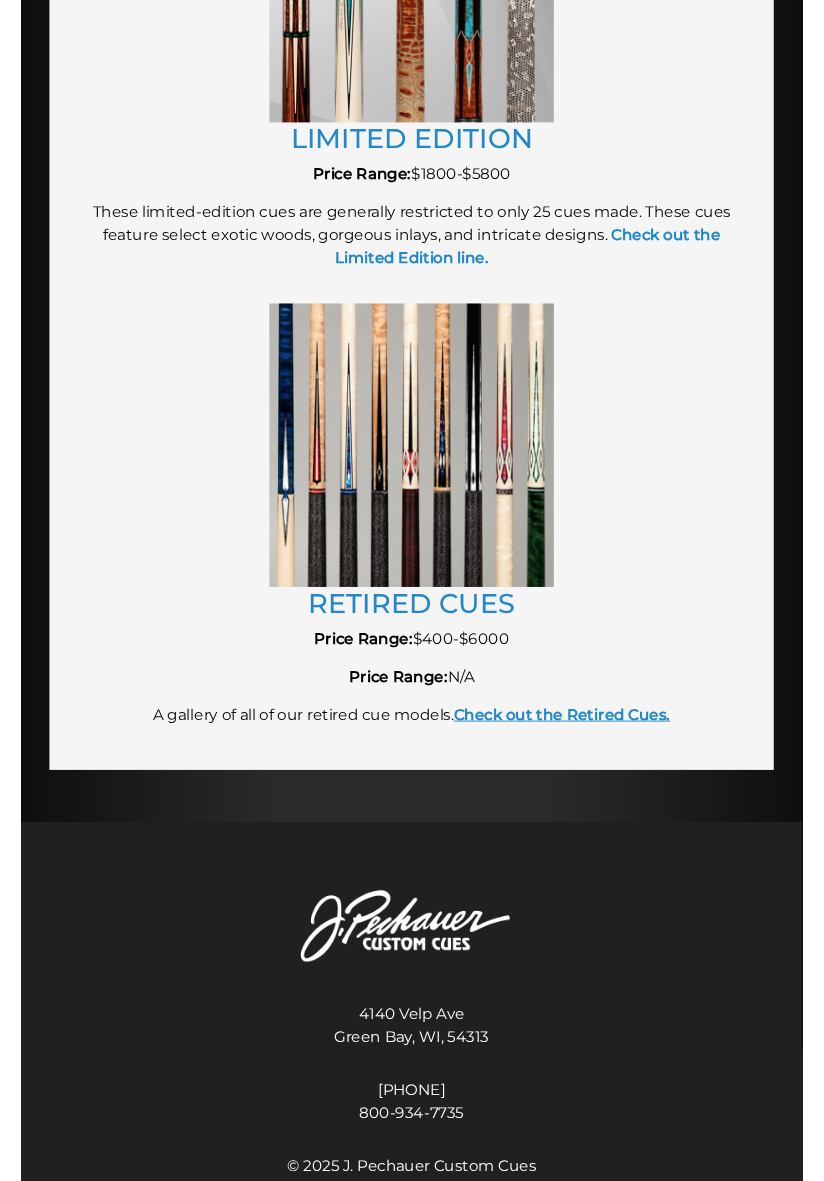 scroll, scrollTop: 4006, scrollLeft: 0, axis: vertical 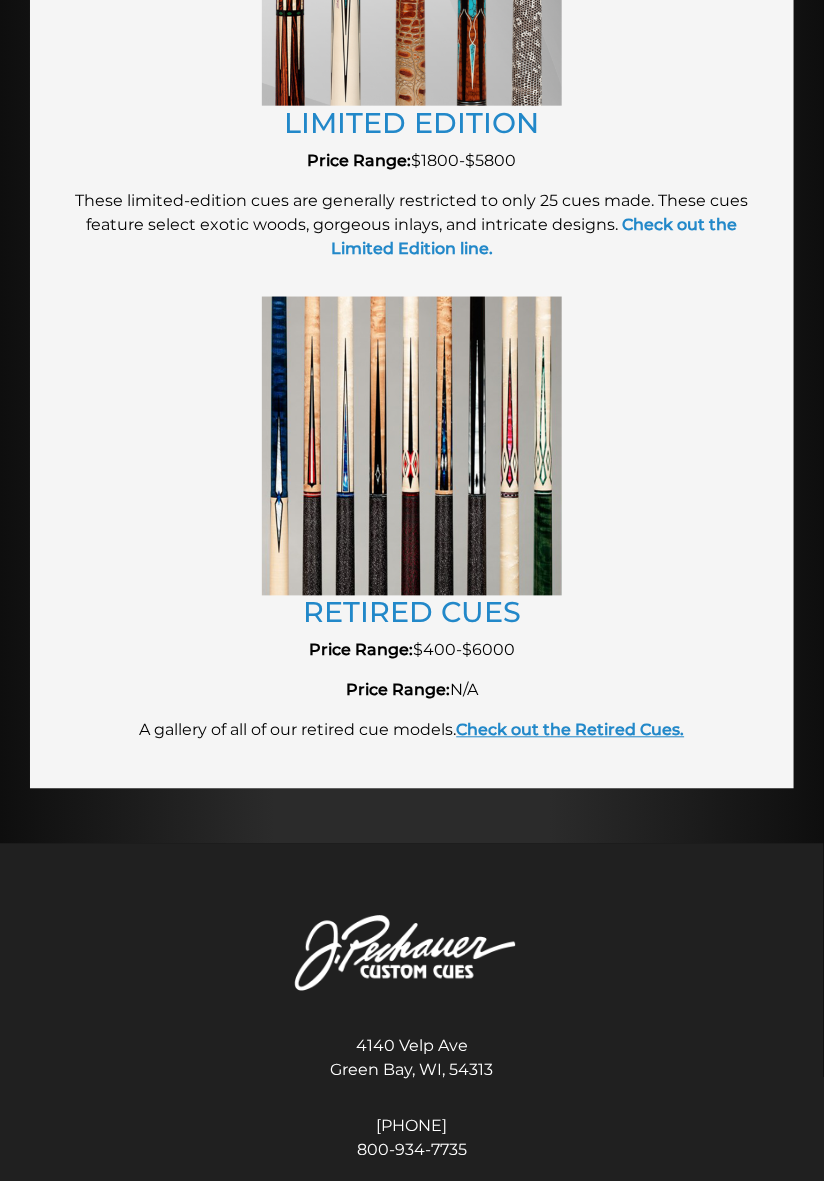 click on "Check out the Retired Cues." at bounding box center [571, 730] 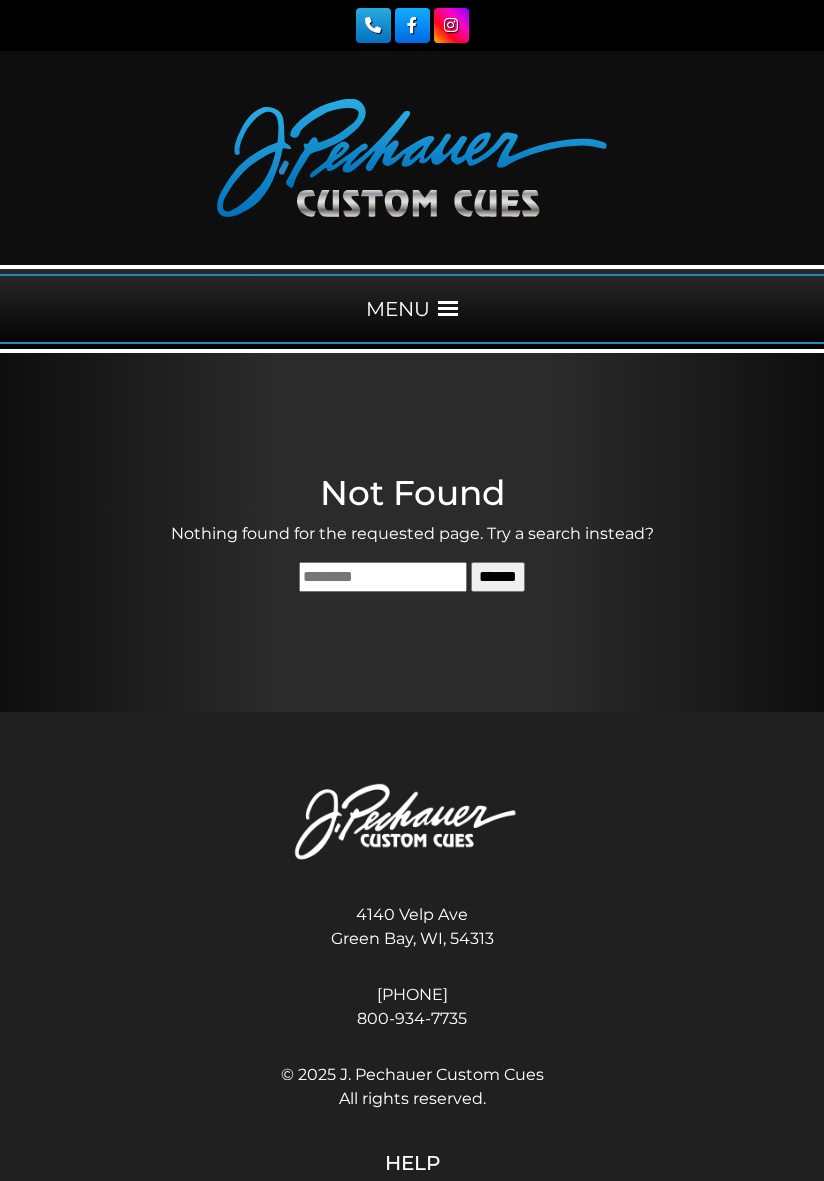 scroll, scrollTop: 0, scrollLeft: 0, axis: both 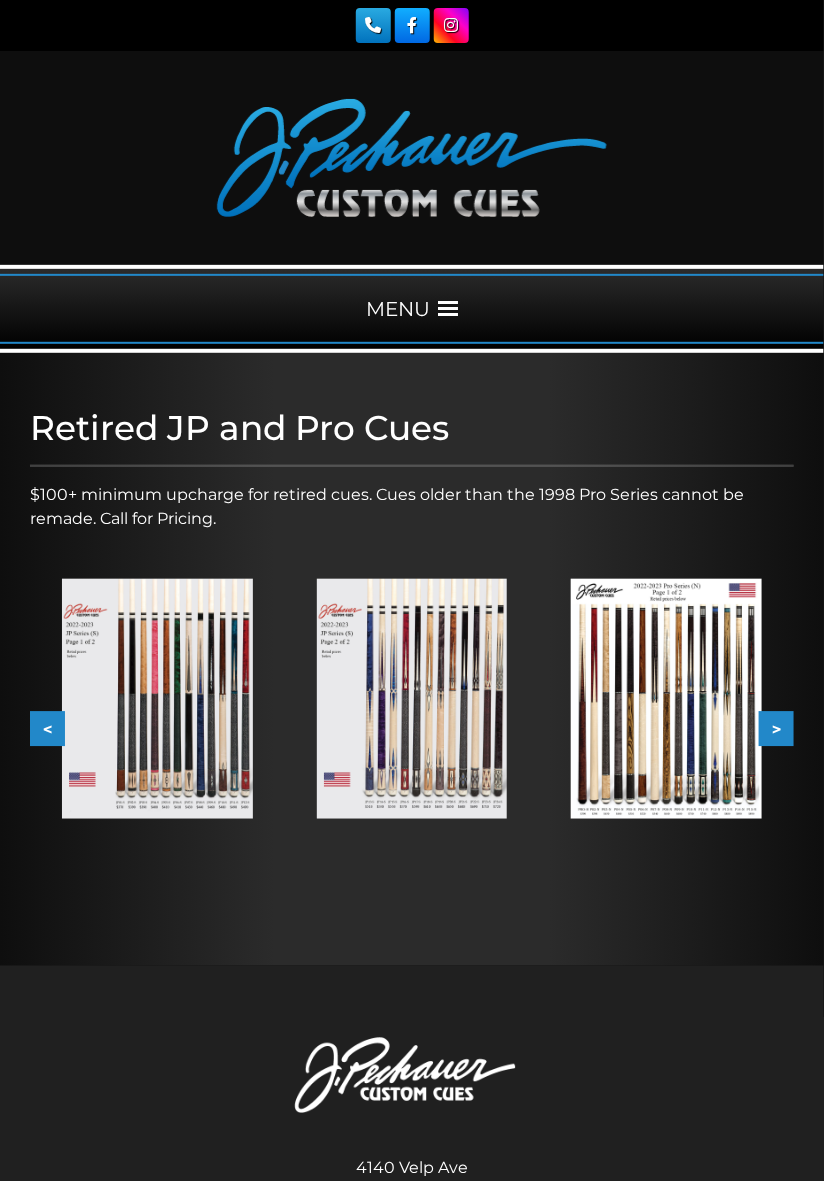 click on "<" at bounding box center (47, 729) 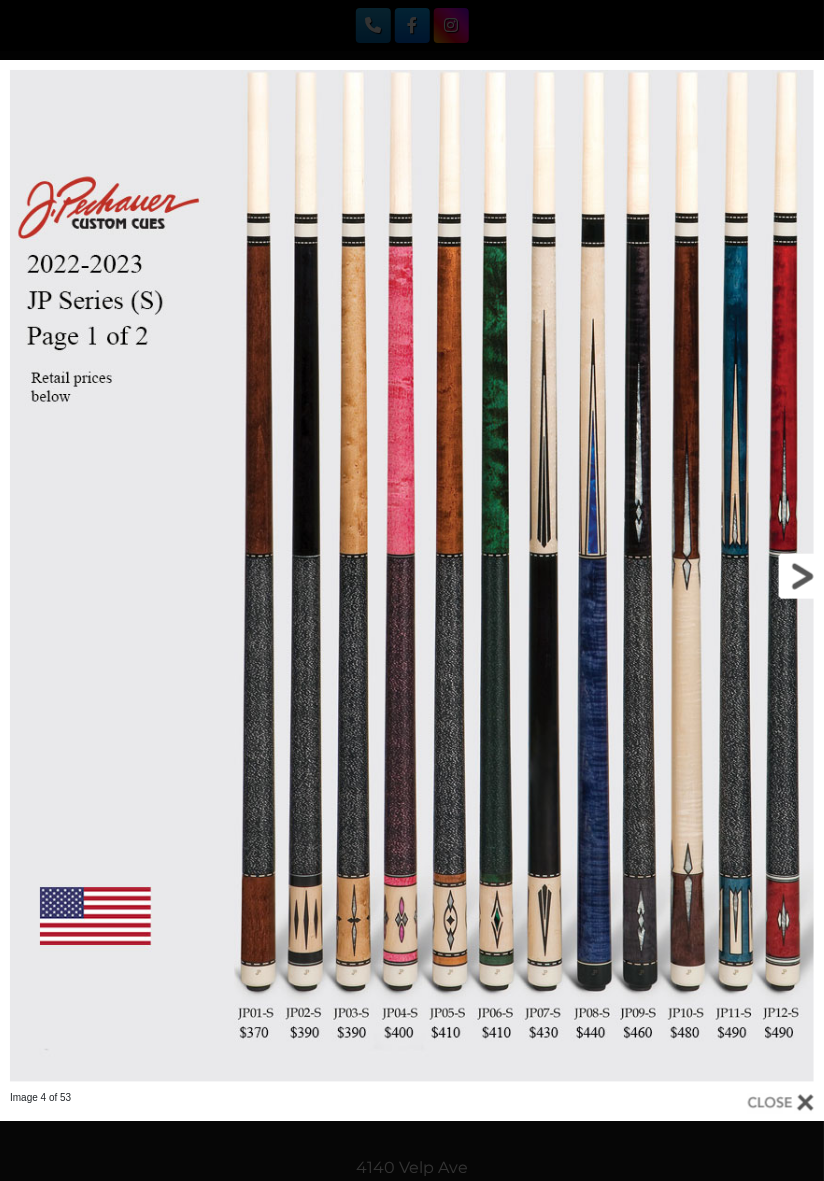 click at bounding box center [638, 576] 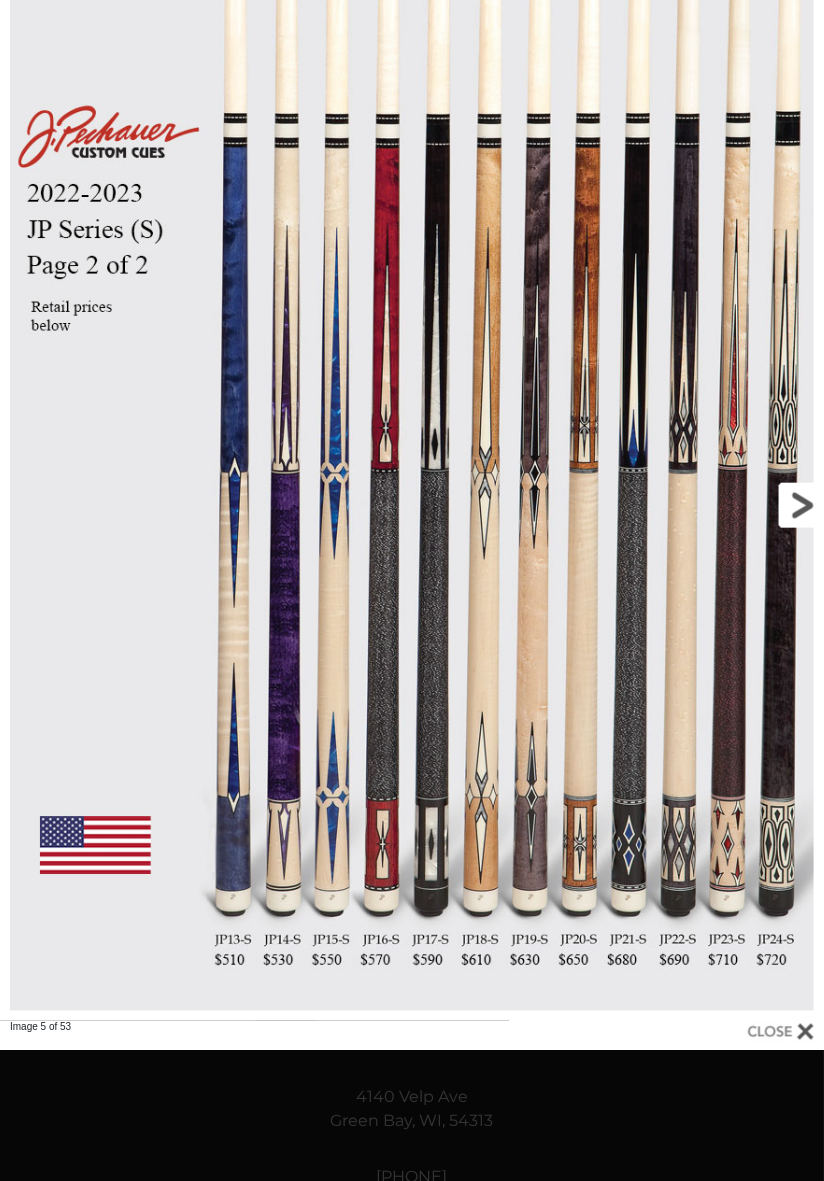 scroll, scrollTop: 85, scrollLeft: 0, axis: vertical 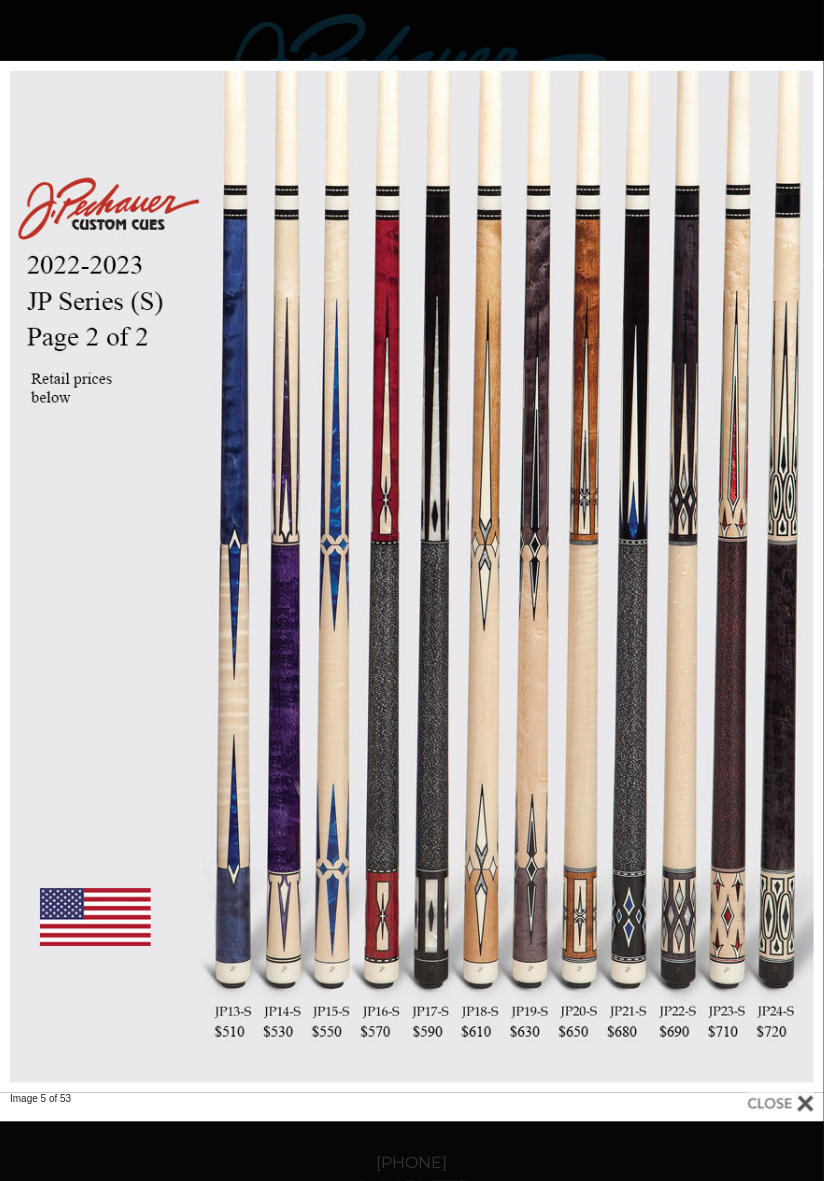 click at bounding box center [781, 1104] 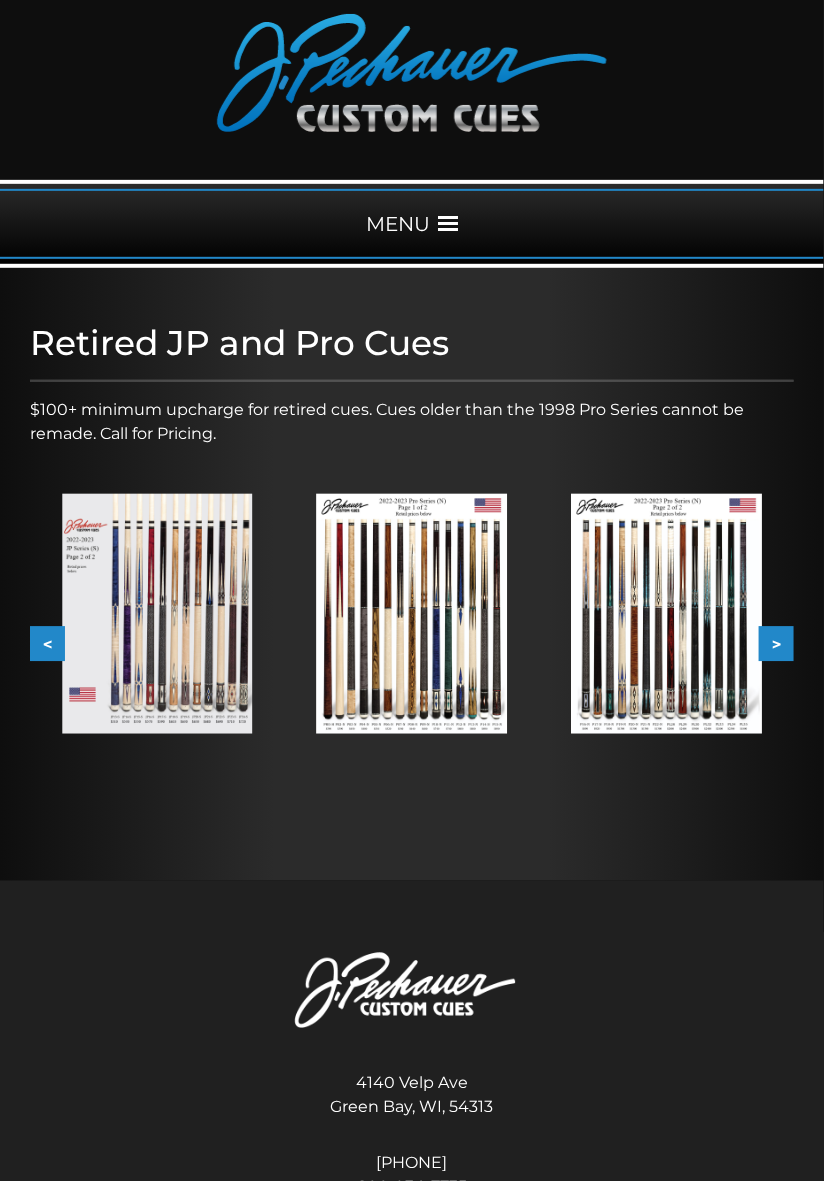 click at bounding box center (157, 614) 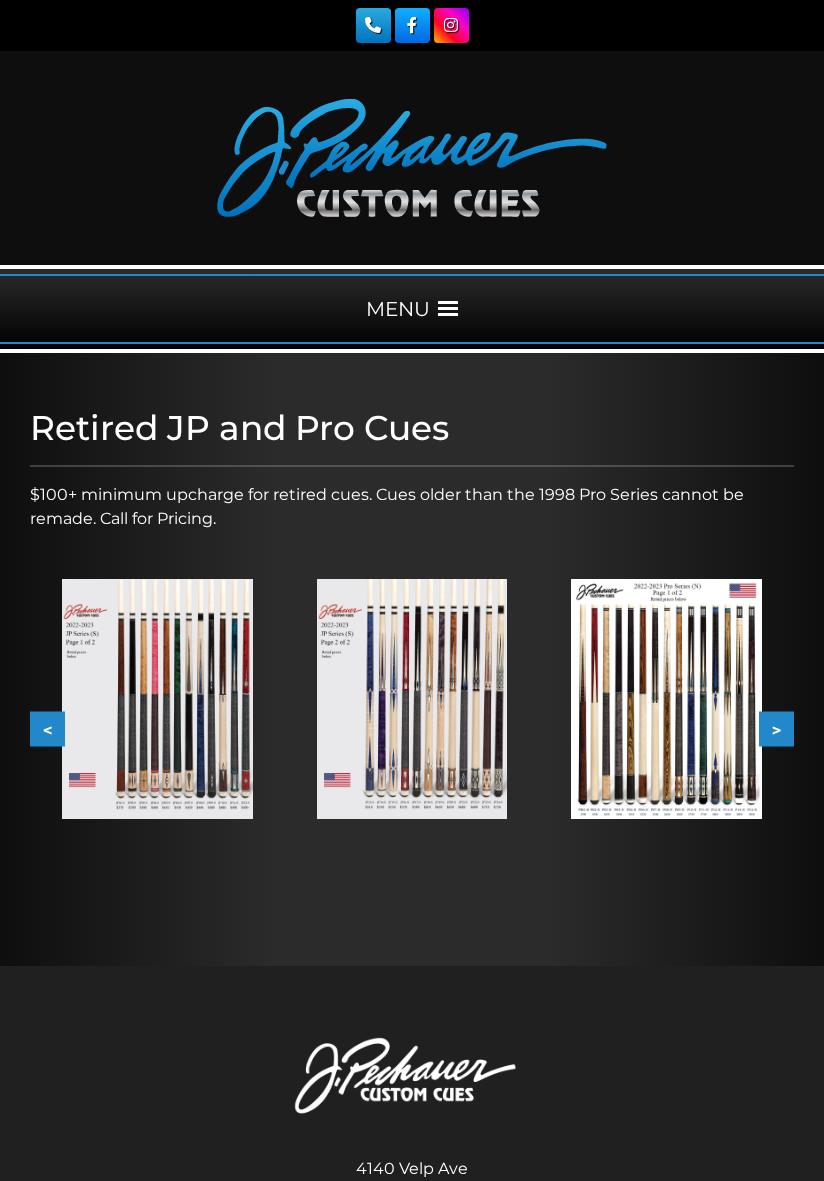 scroll, scrollTop: 0, scrollLeft: 0, axis: both 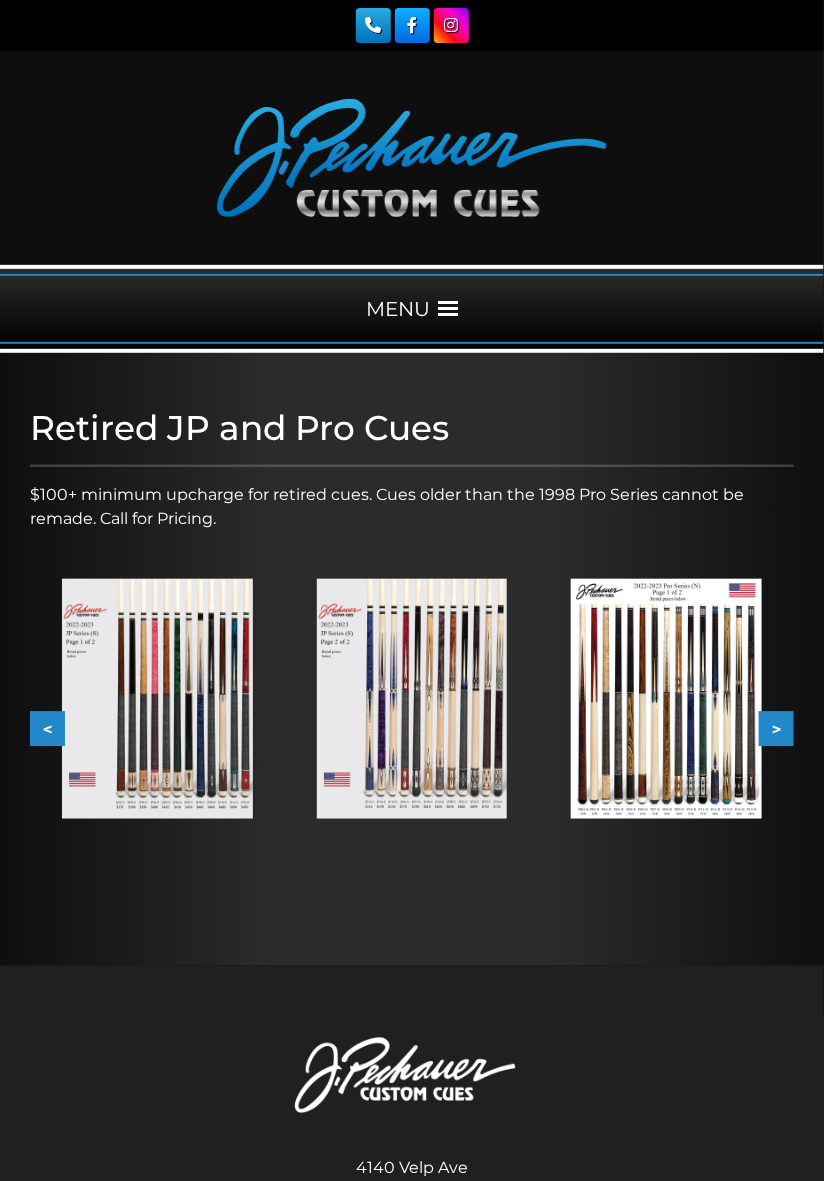 click at bounding box center (157, 699) 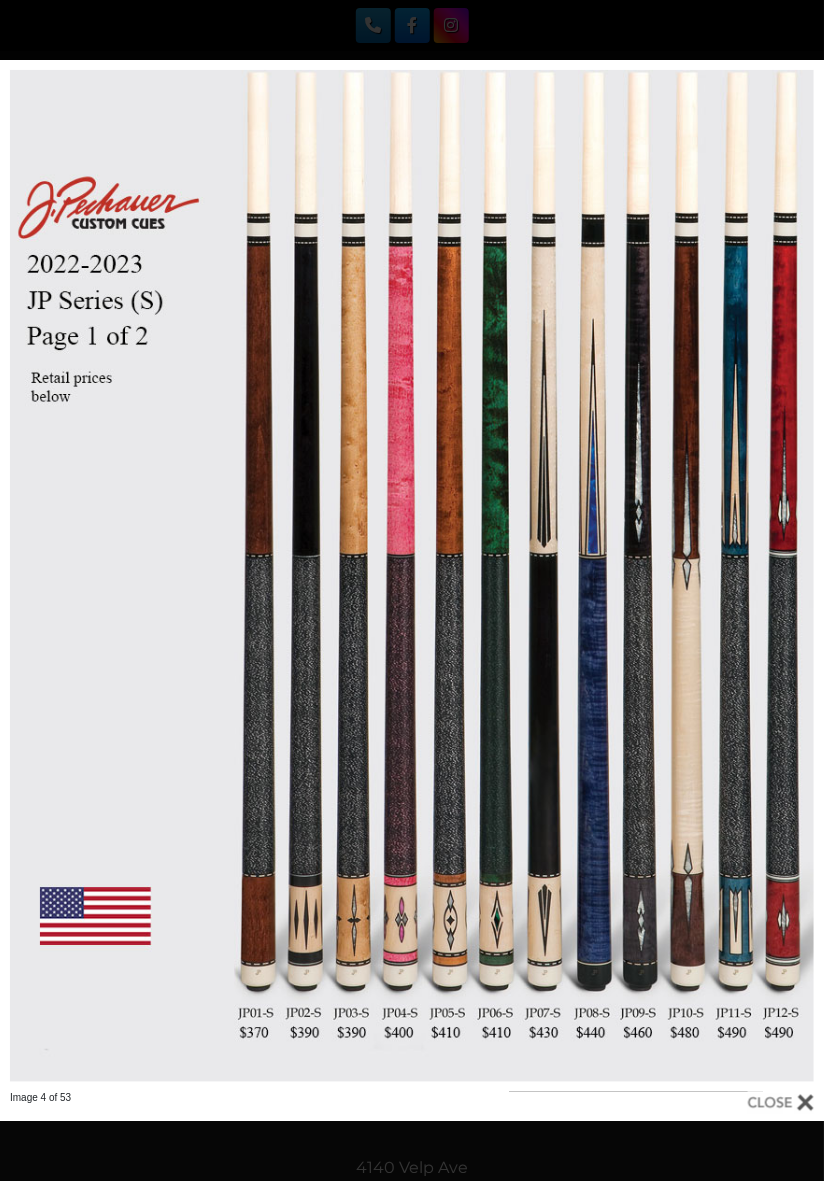 click at bounding box center [781, 1103] 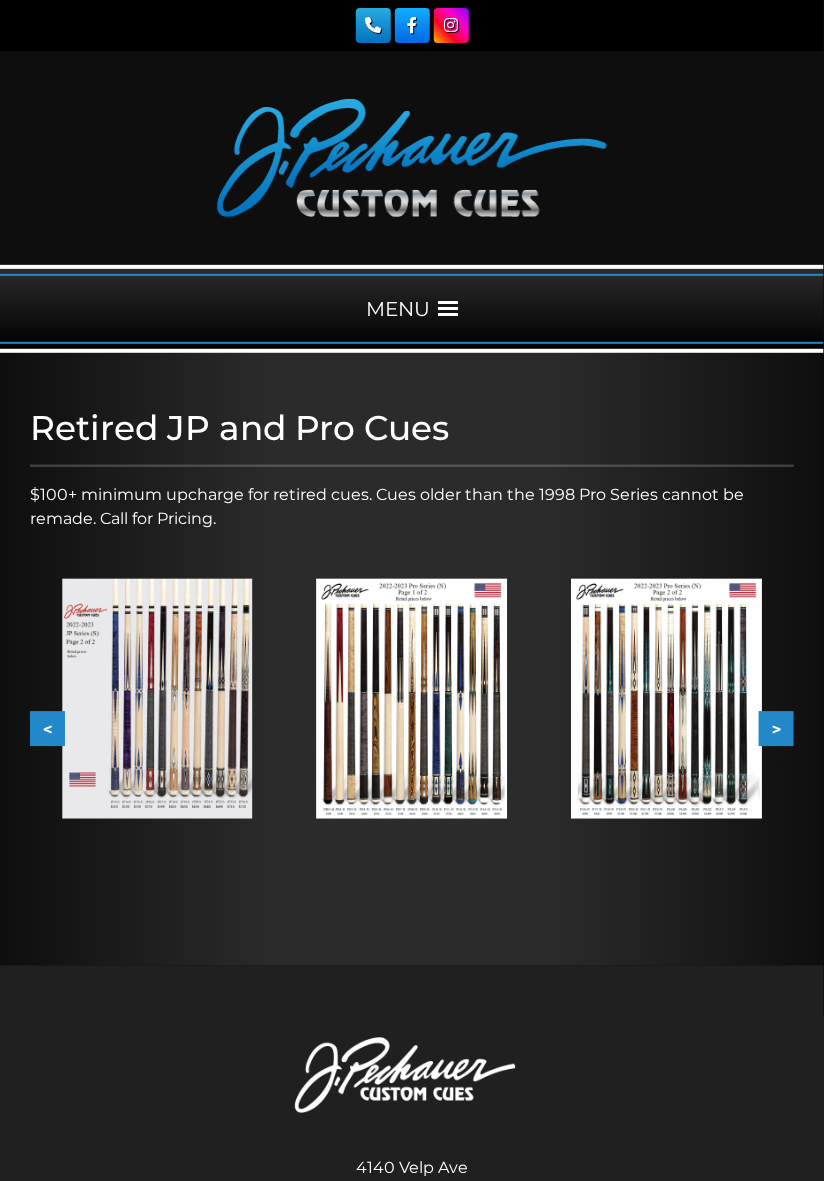 click at bounding box center [412, 699] 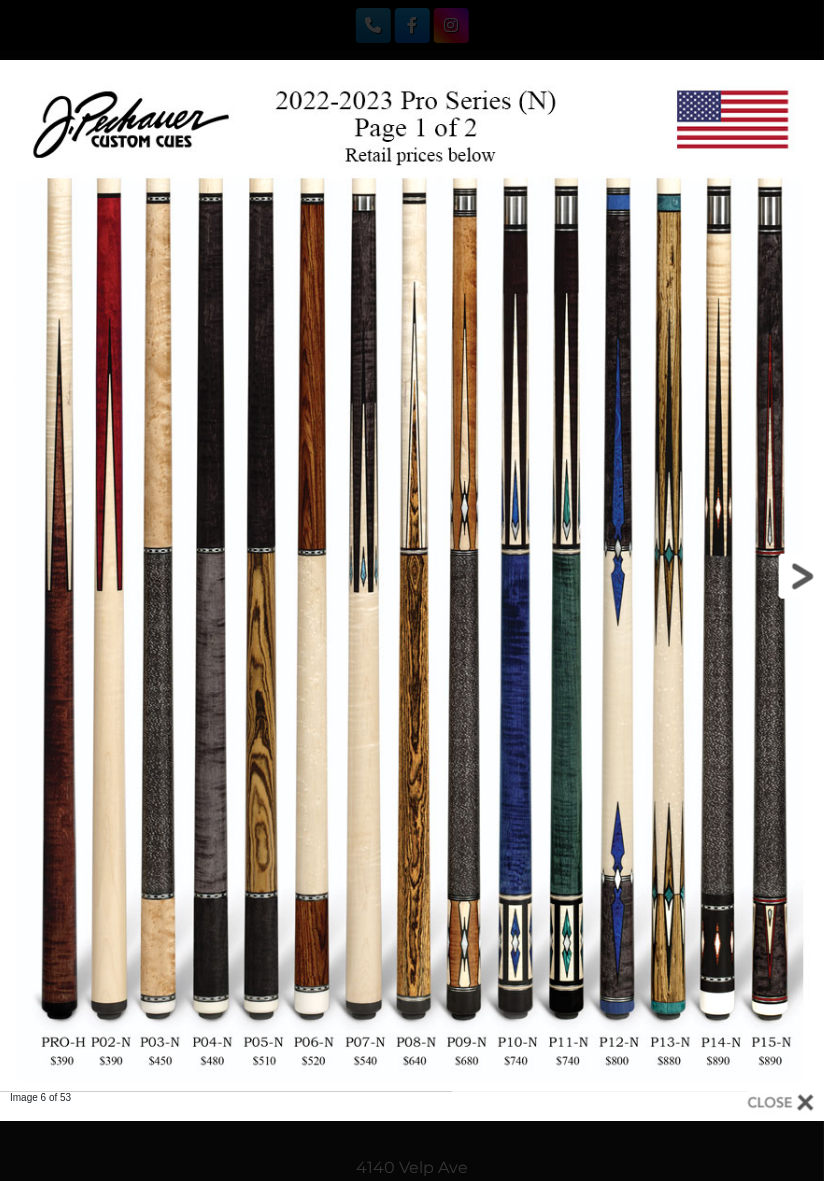 click at bounding box center [638, 576] 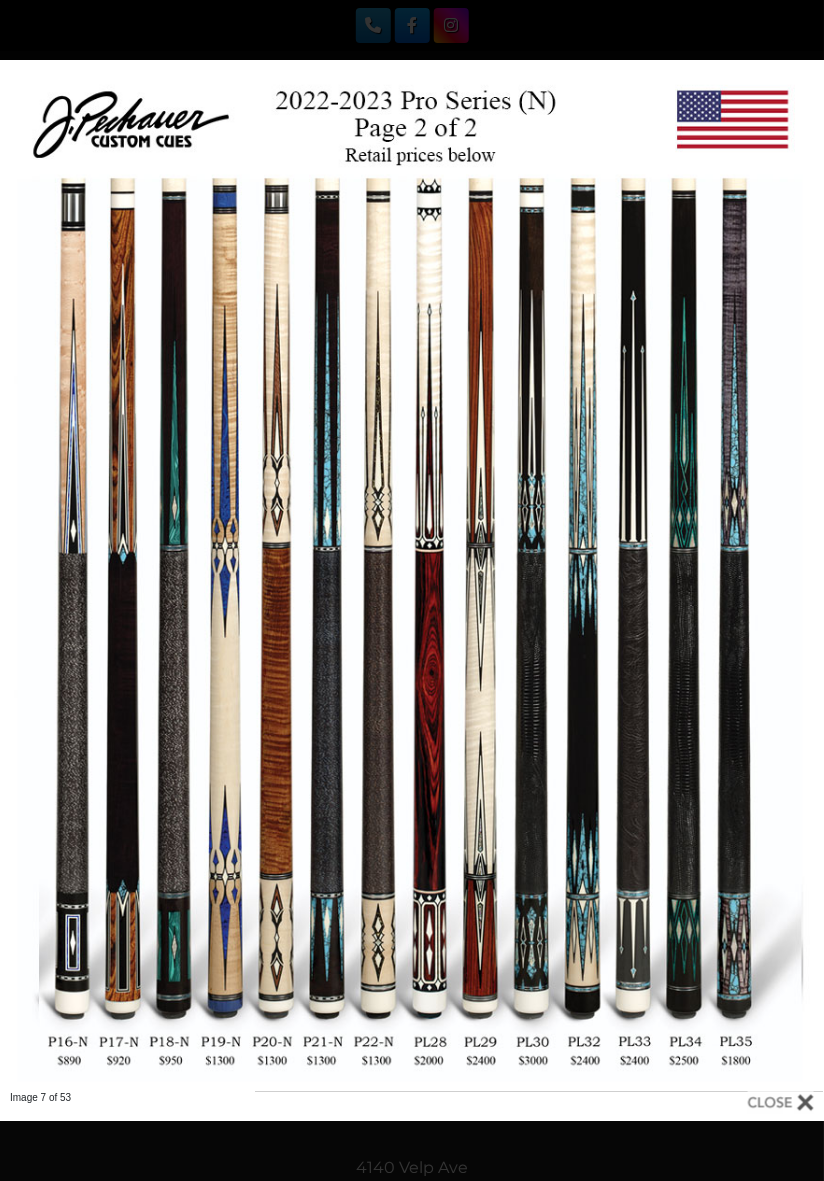click at bounding box center [781, 1106] 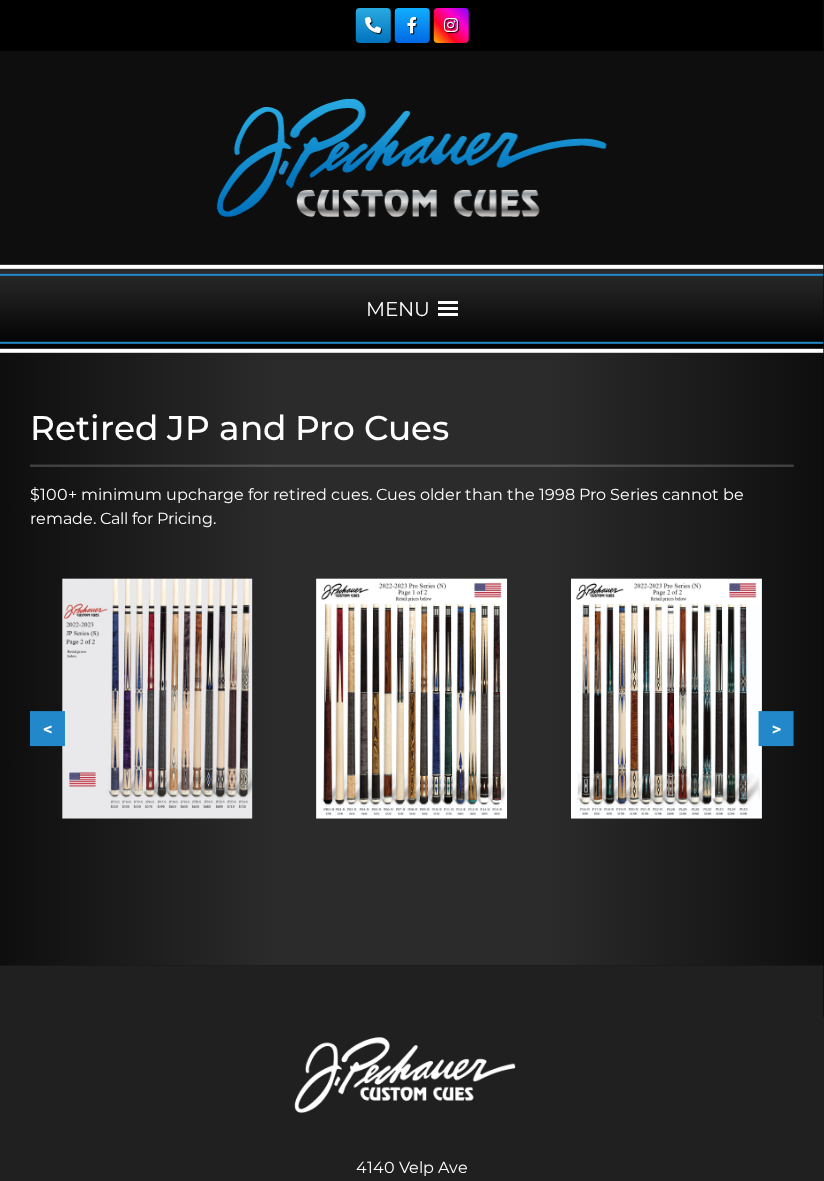 click at bounding box center (412, 699) 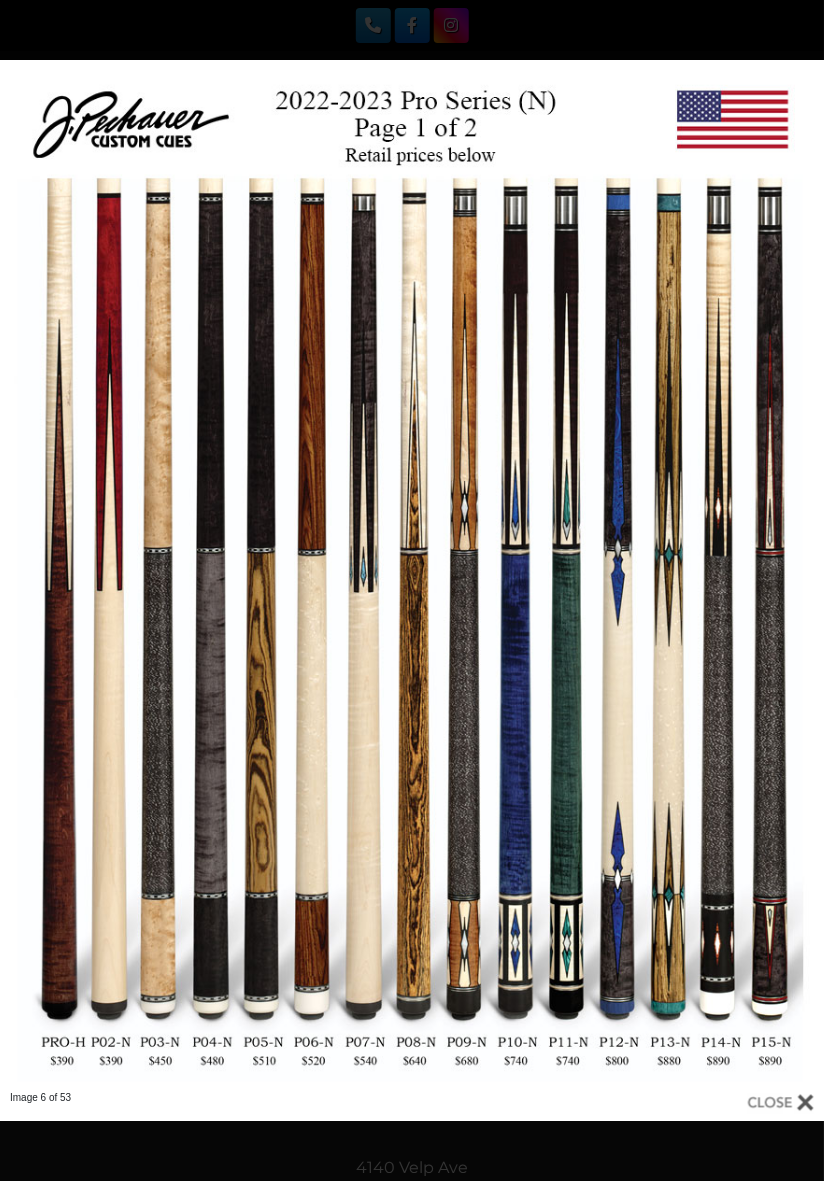 click at bounding box center (781, 1103) 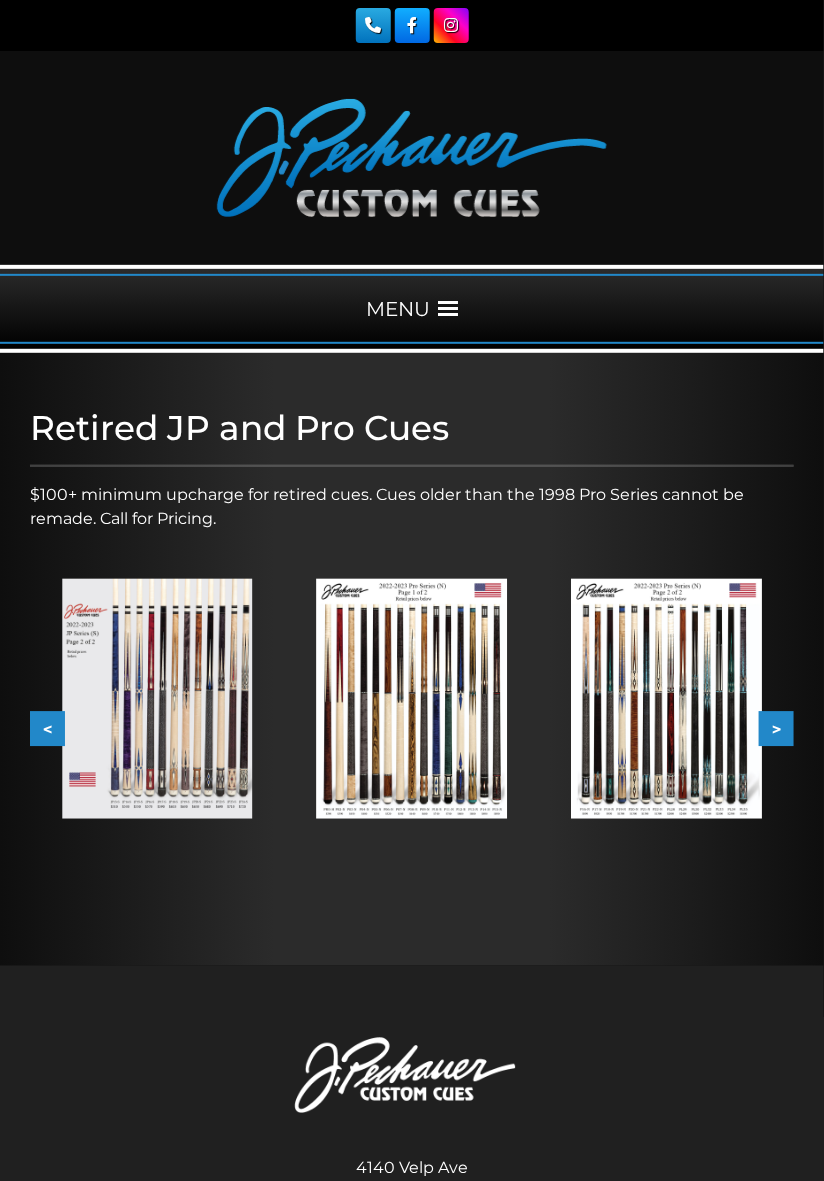 click at bounding box center (412, 699) 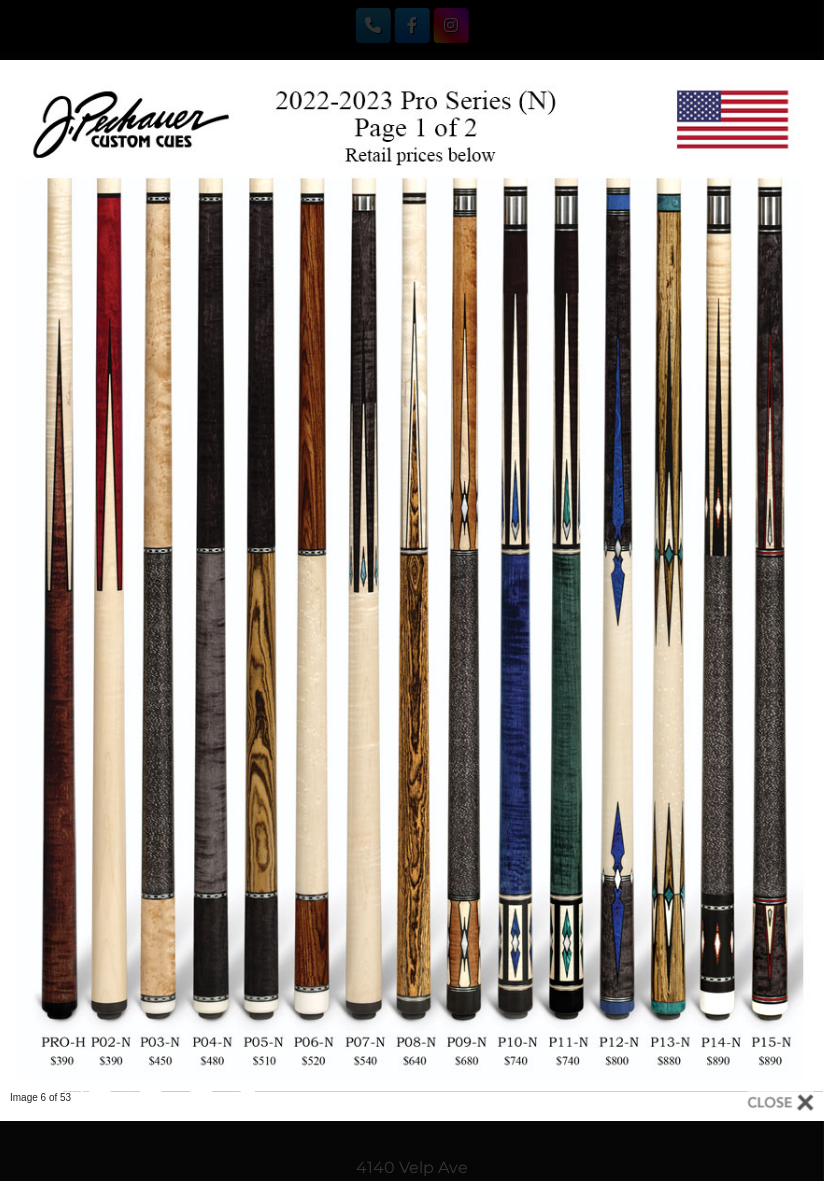 click at bounding box center (412, 1605) 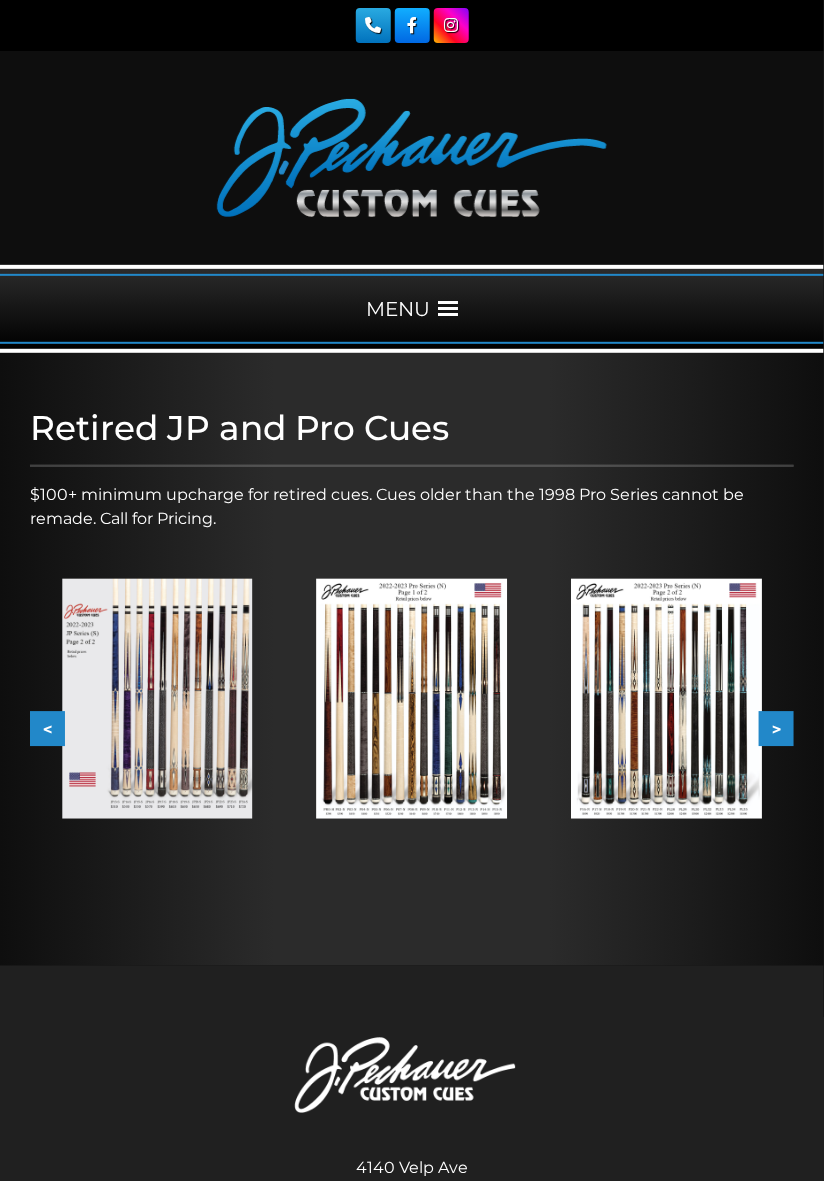 click at bounding box center (157, 699) 